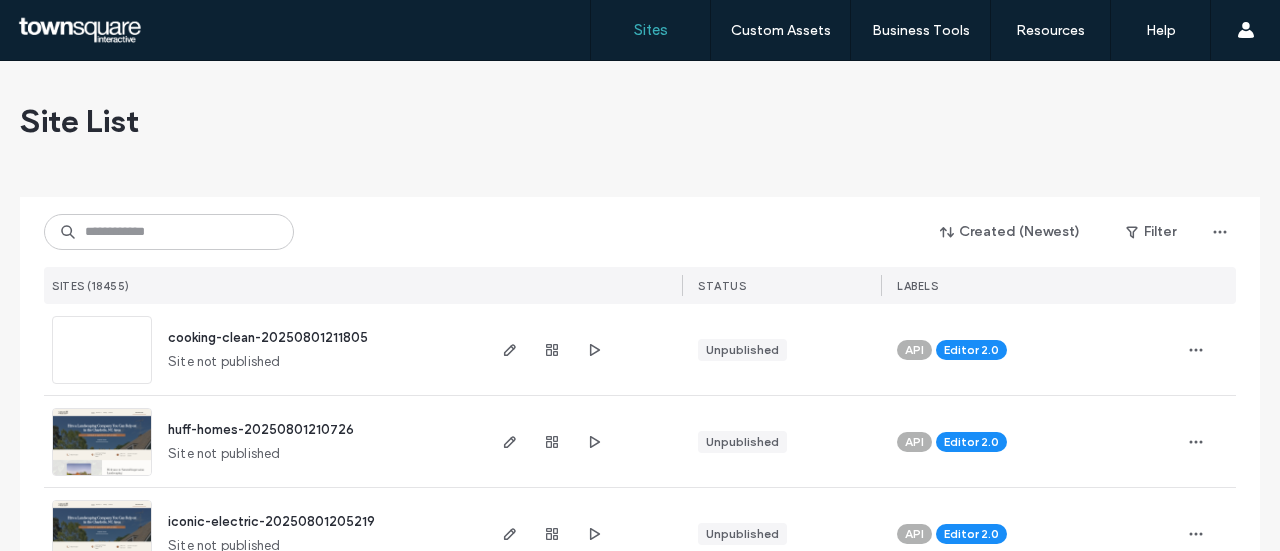 scroll, scrollTop: 0, scrollLeft: 0, axis: both 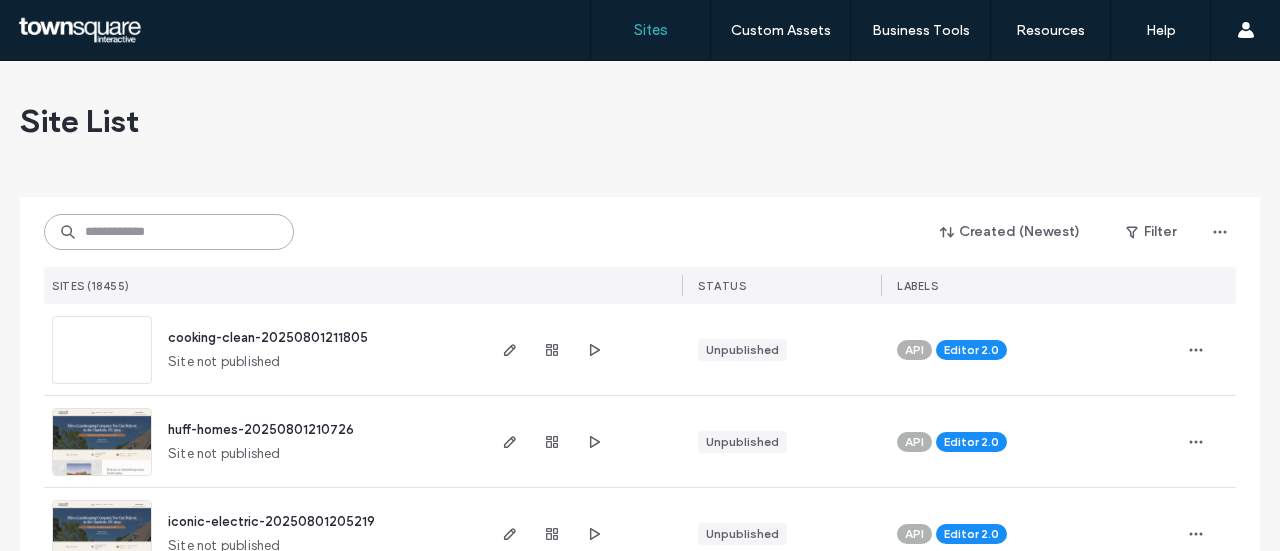 click at bounding box center [169, 232] 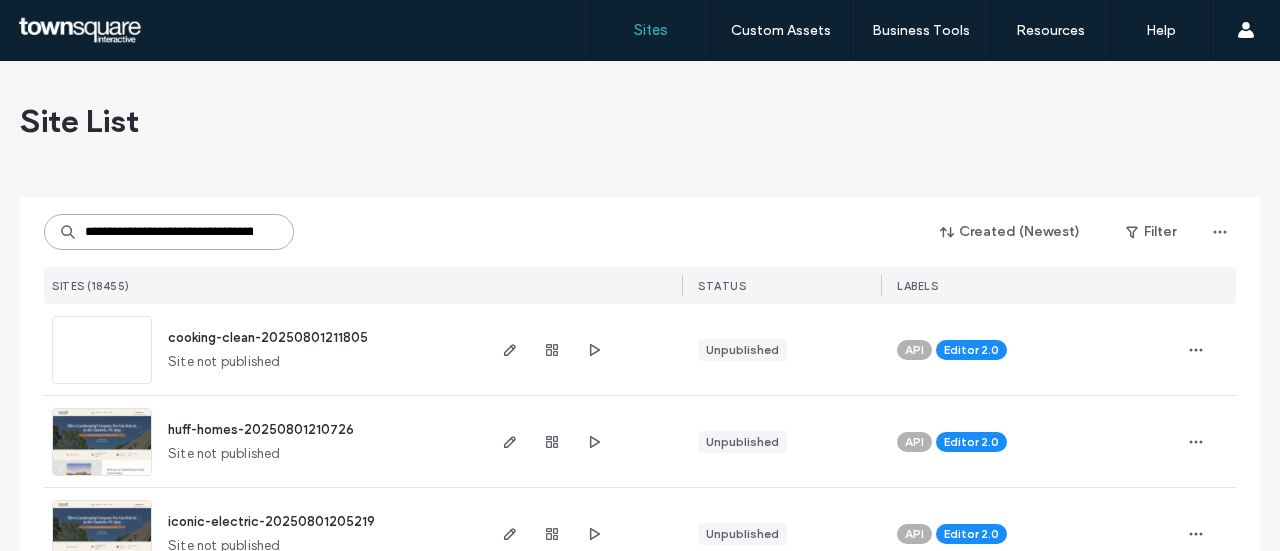 type on "**********" 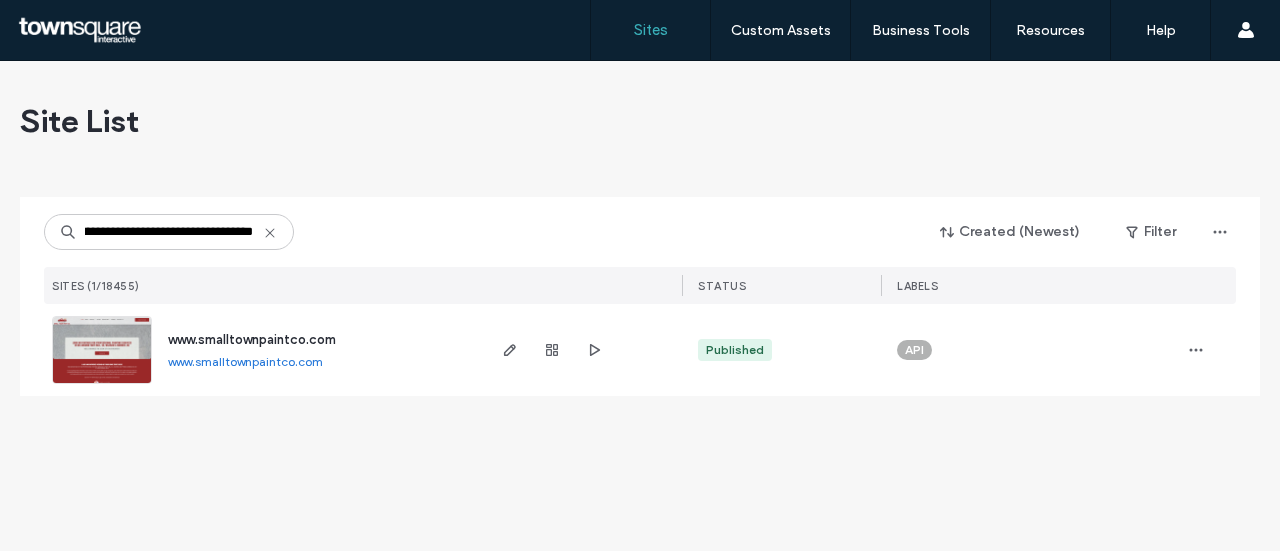 scroll, scrollTop: 0, scrollLeft: 0, axis: both 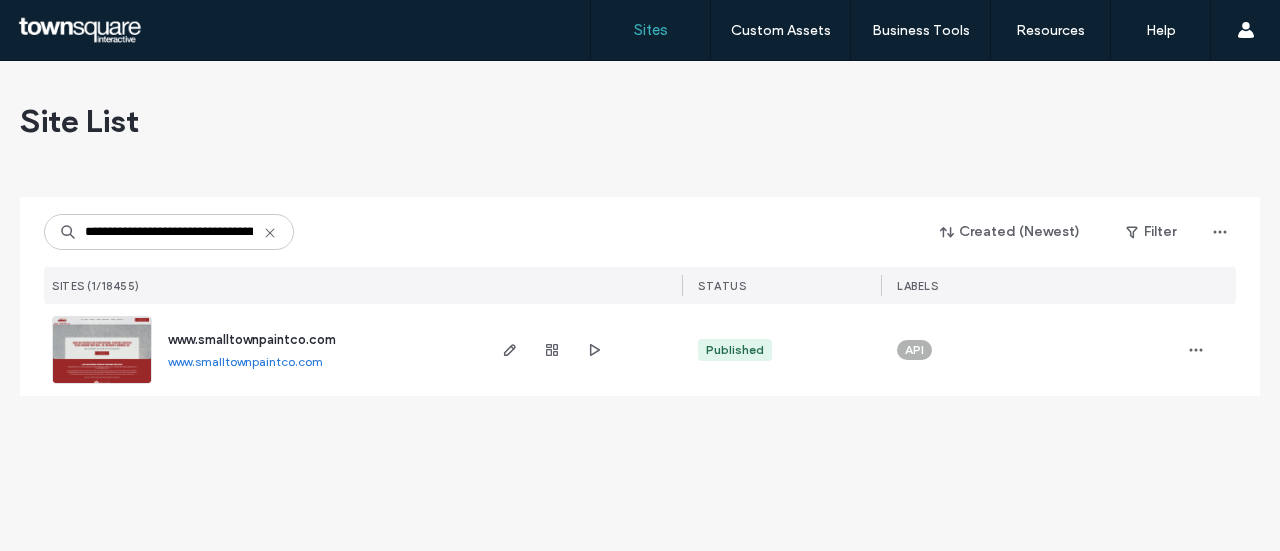 click on "www.smalltownpaintco.com" at bounding box center [252, 339] 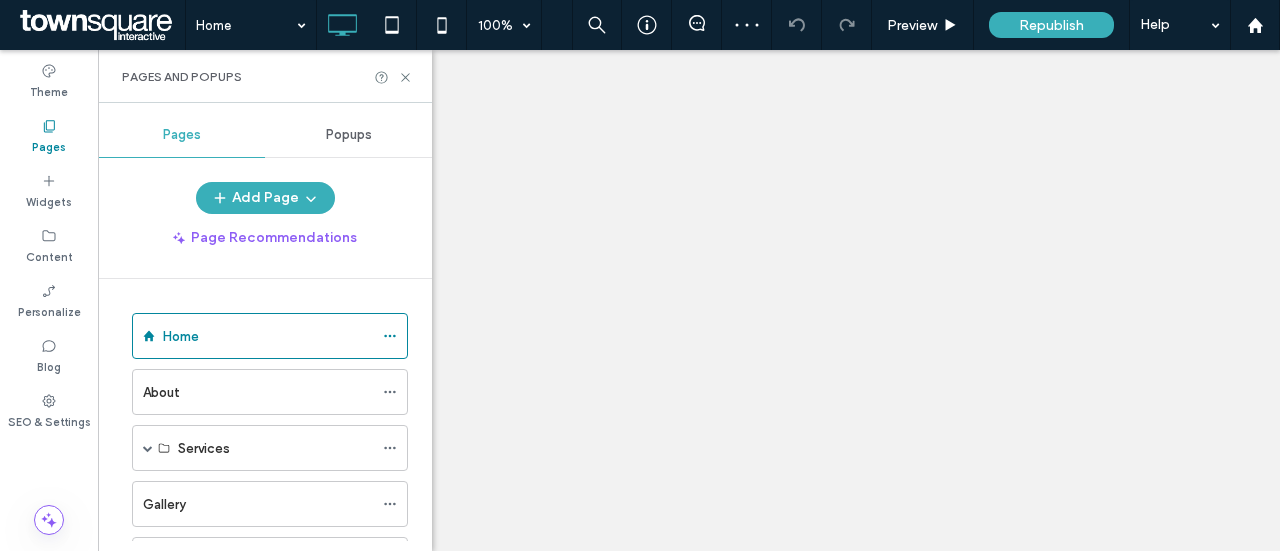scroll, scrollTop: 0, scrollLeft: 0, axis: both 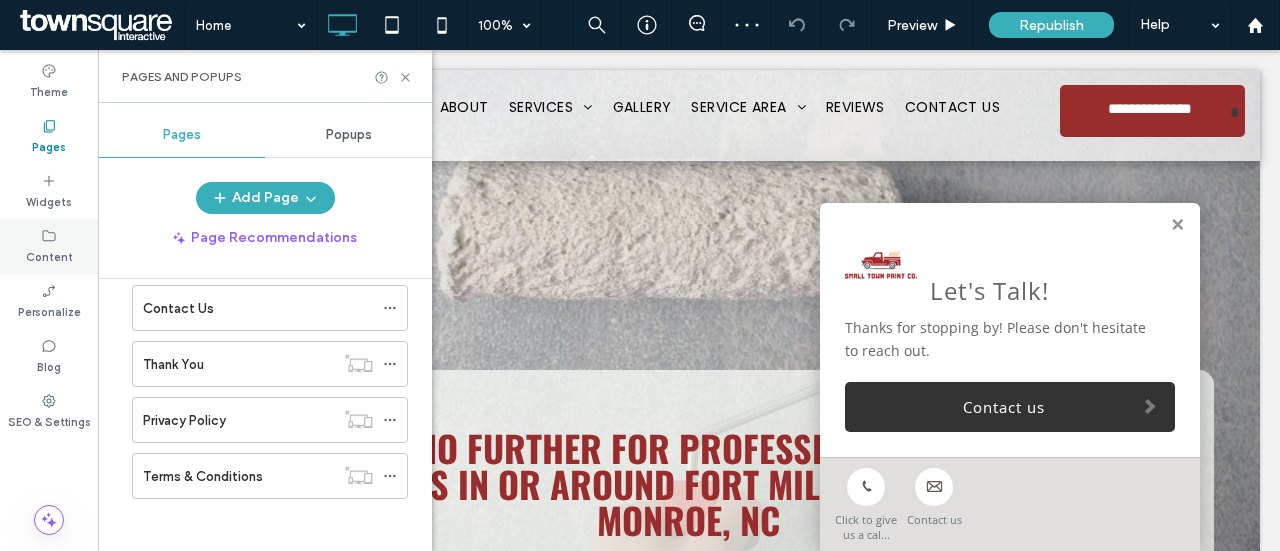 click on "Content" at bounding box center (49, 246) 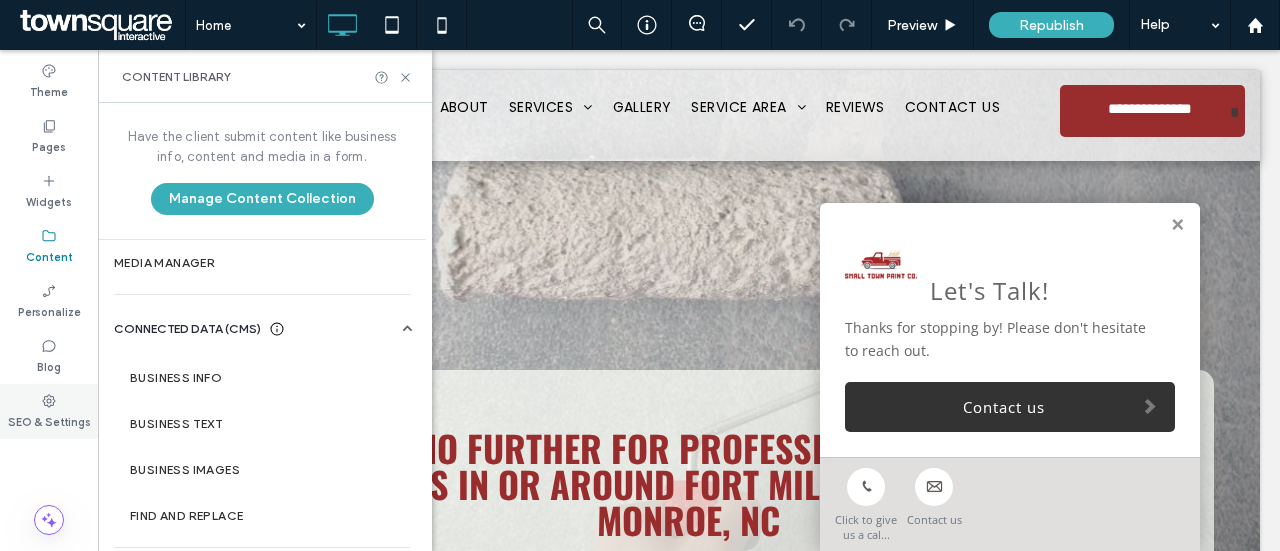 click on "SEO & Settings" at bounding box center [49, 411] 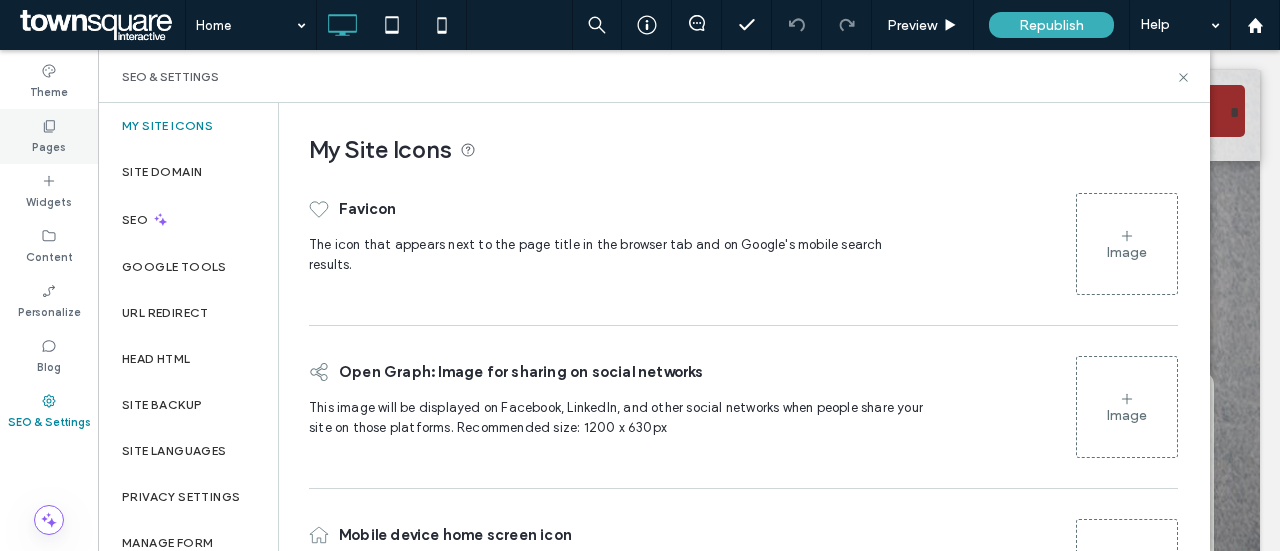 click on "Pages" at bounding box center (49, 145) 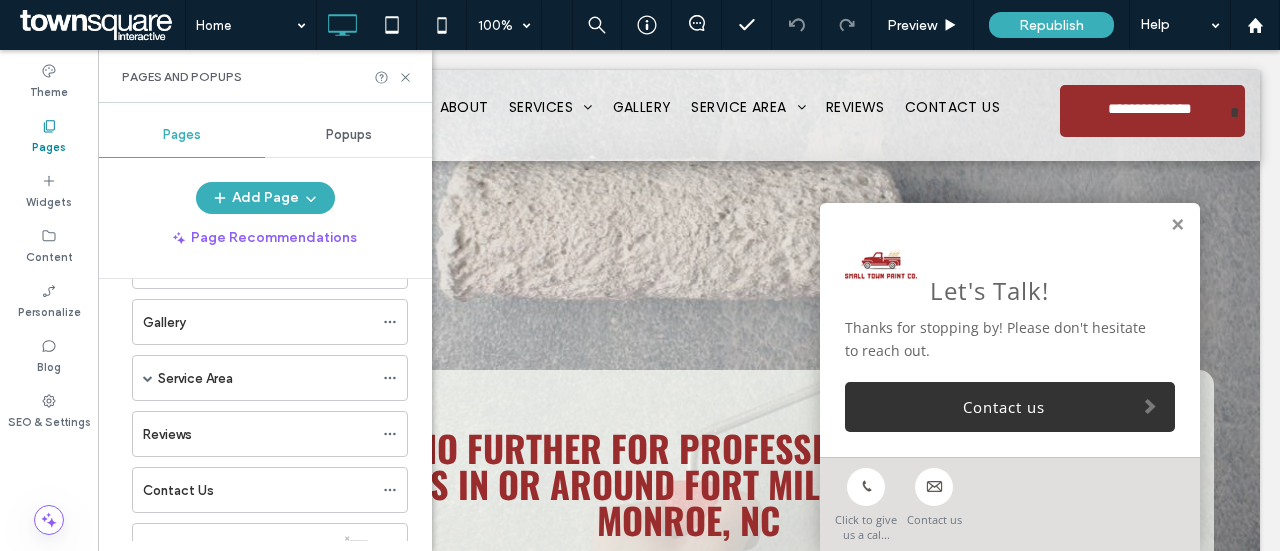 scroll, scrollTop: 225, scrollLeft: 0, axis: vertical 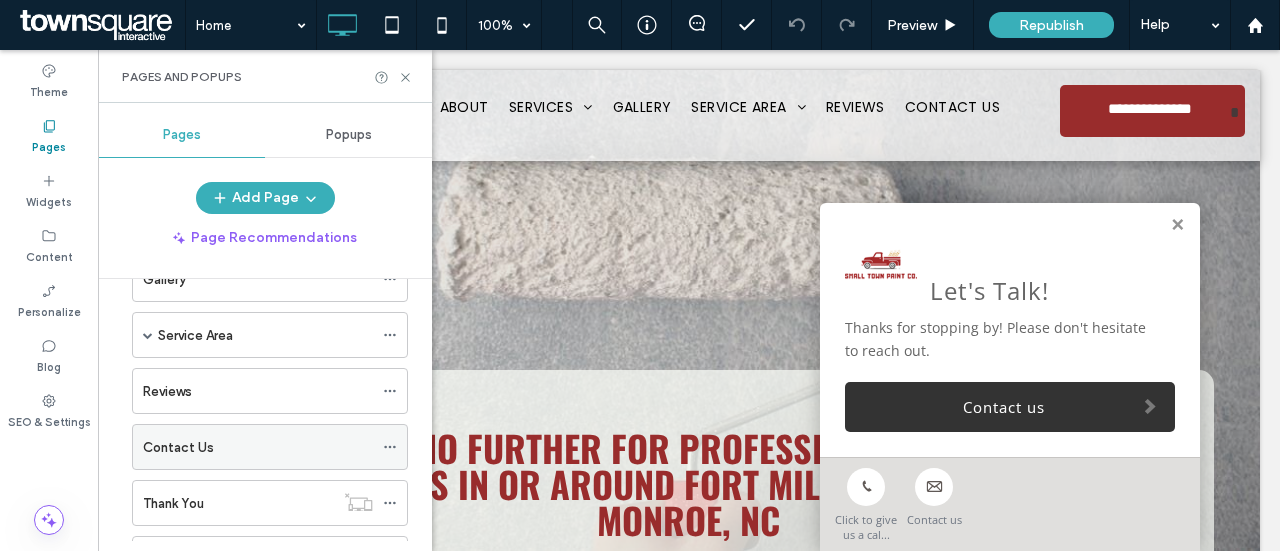 click on "Contact Us" at bounding box center [178, 447] 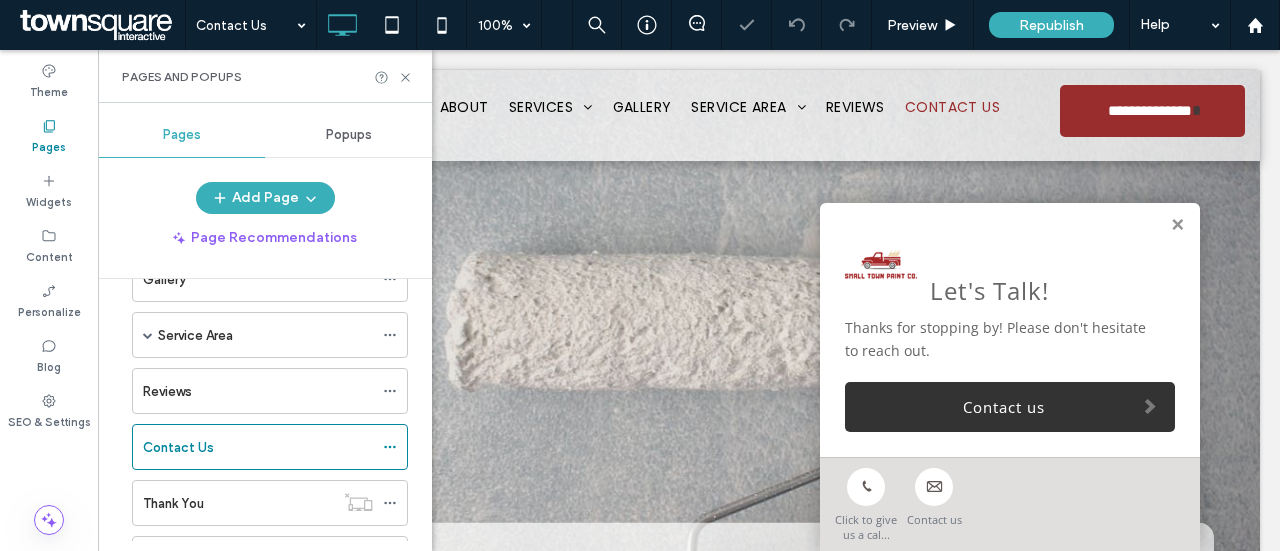 scroll, scrollTop: 0, scrollLeft: 0, axis: both 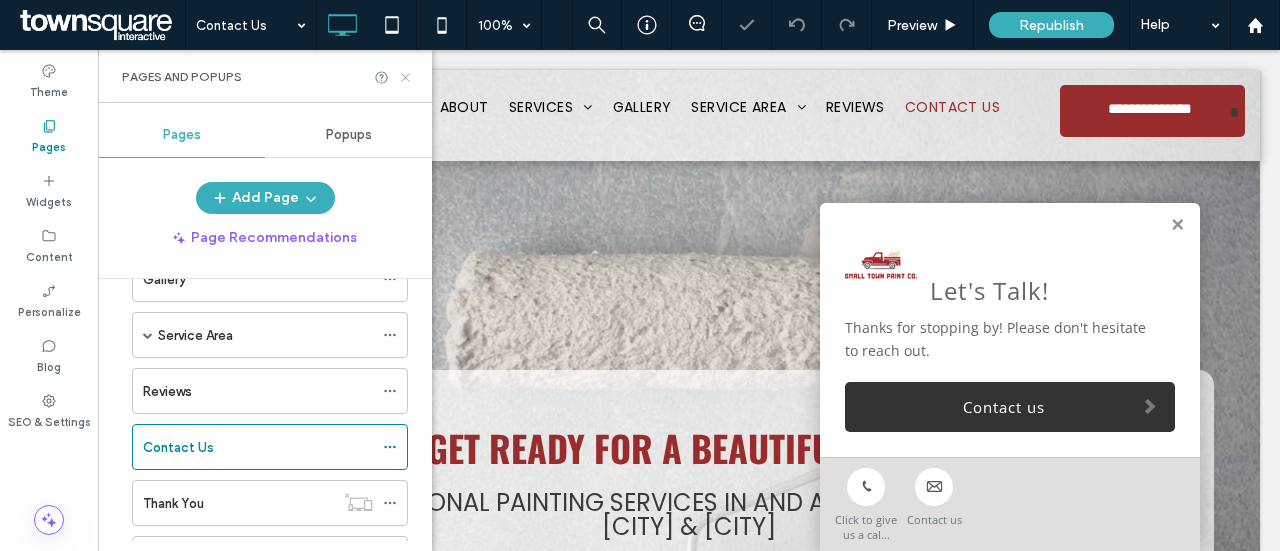 click 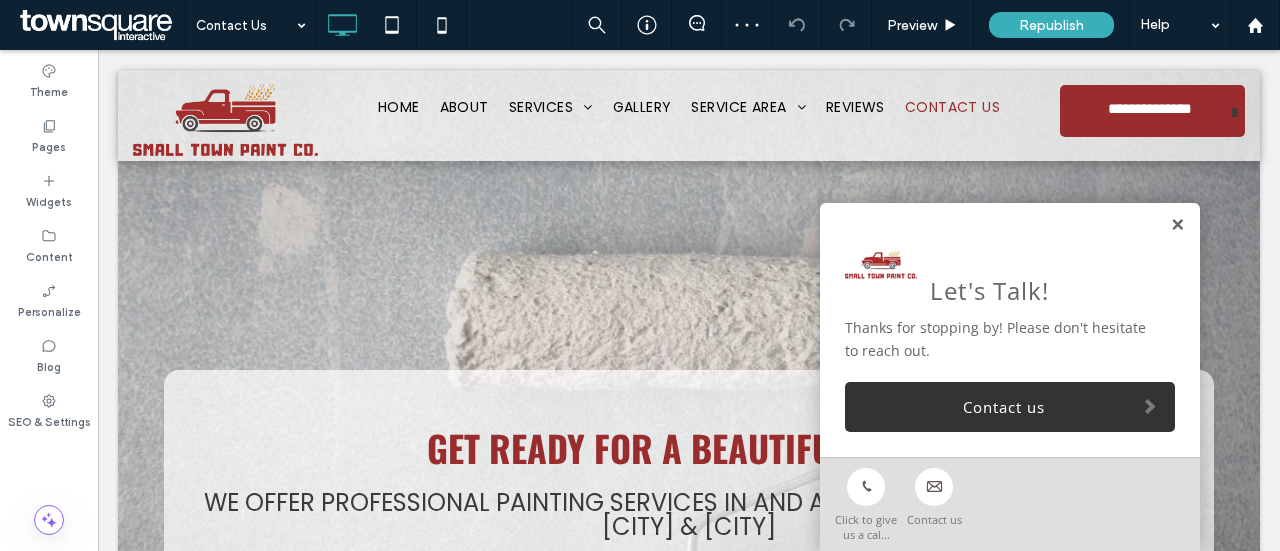 click at bounding box center (1177, 225) 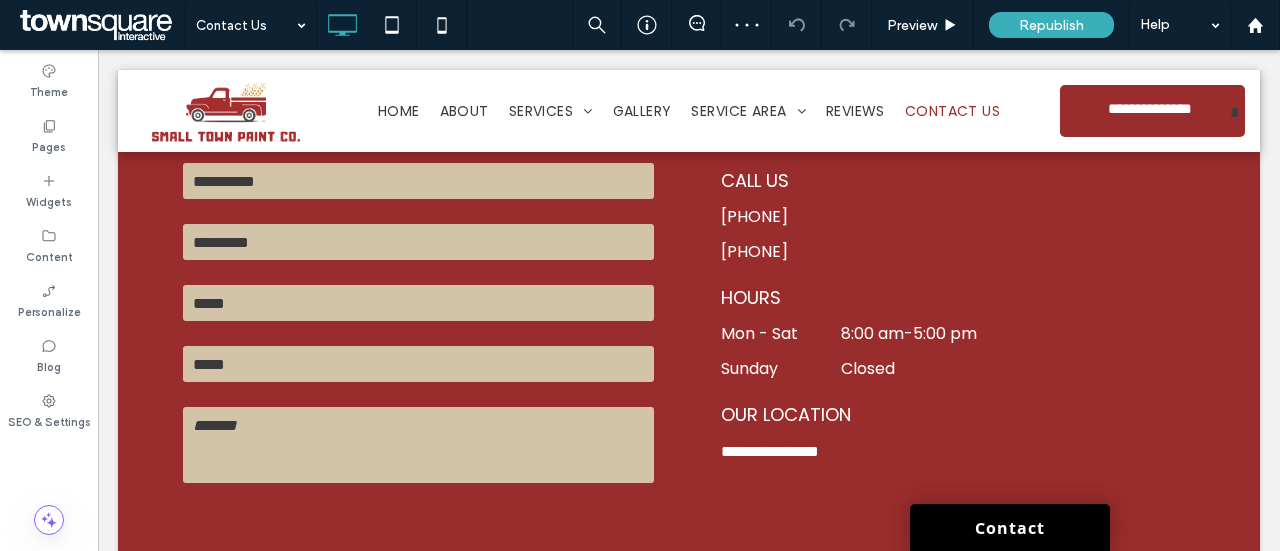 scroll, scrollTop: 816, scrollLeft: 0, axis: vertical 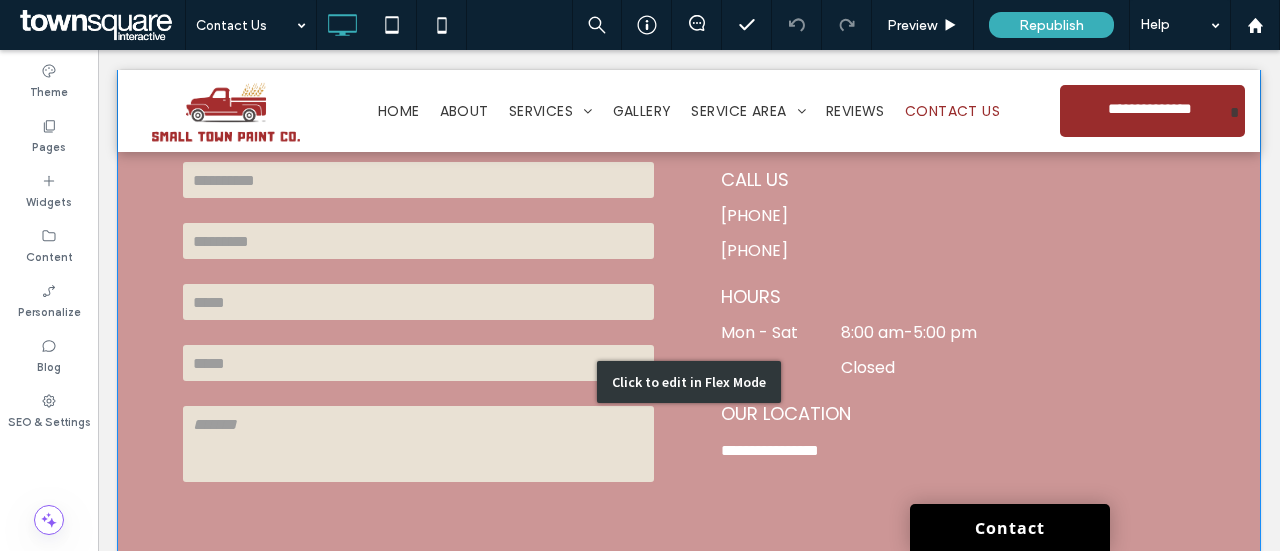 click on "Click to edit in Flex Mode" at bounding box center [689, 381] 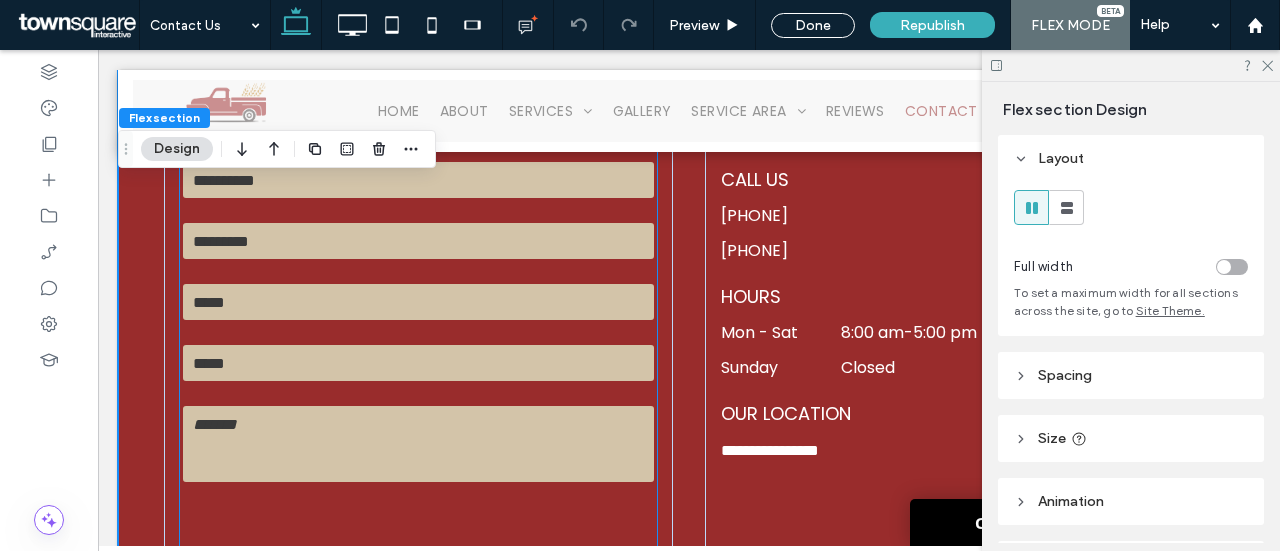 click on "Last Name" at bounding box center (418, 241) 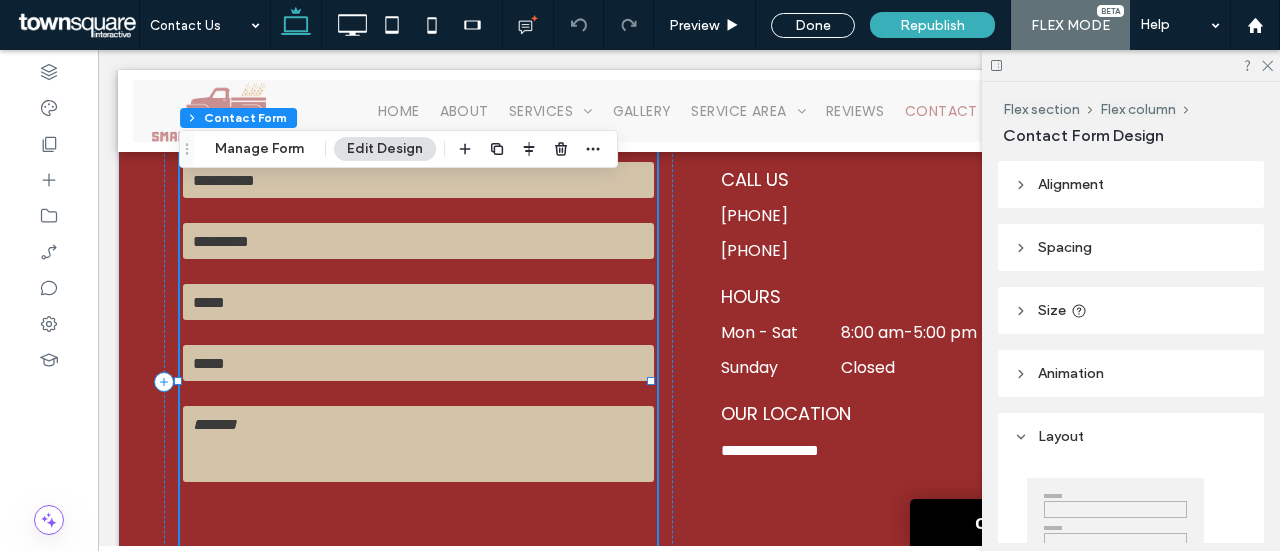 type on "*" 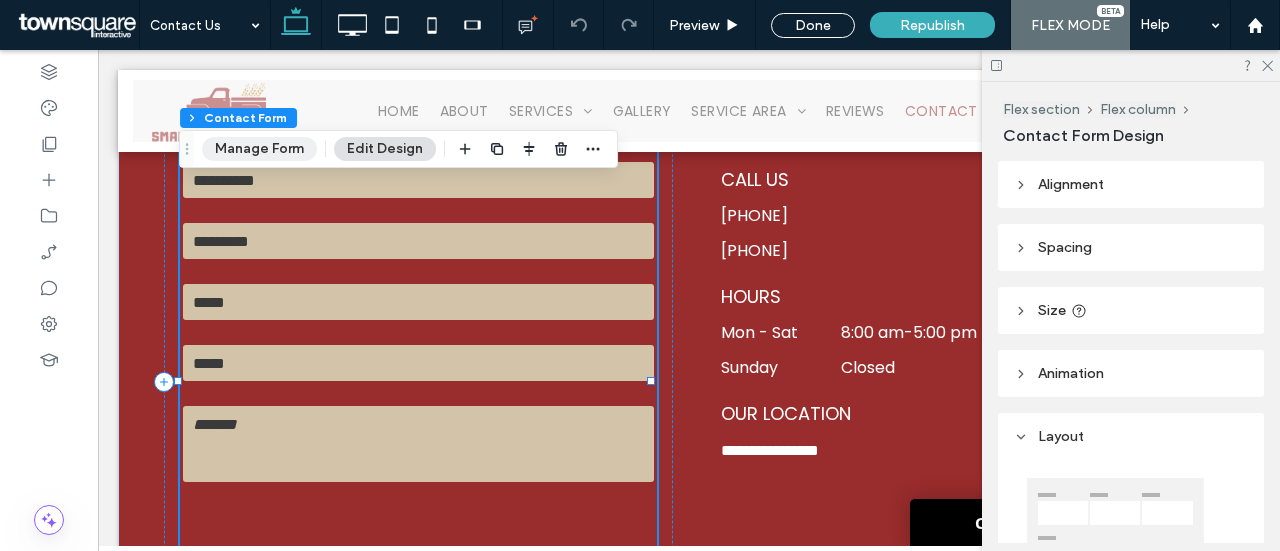 click on "Manage Form" at bounding box center [259, 149] 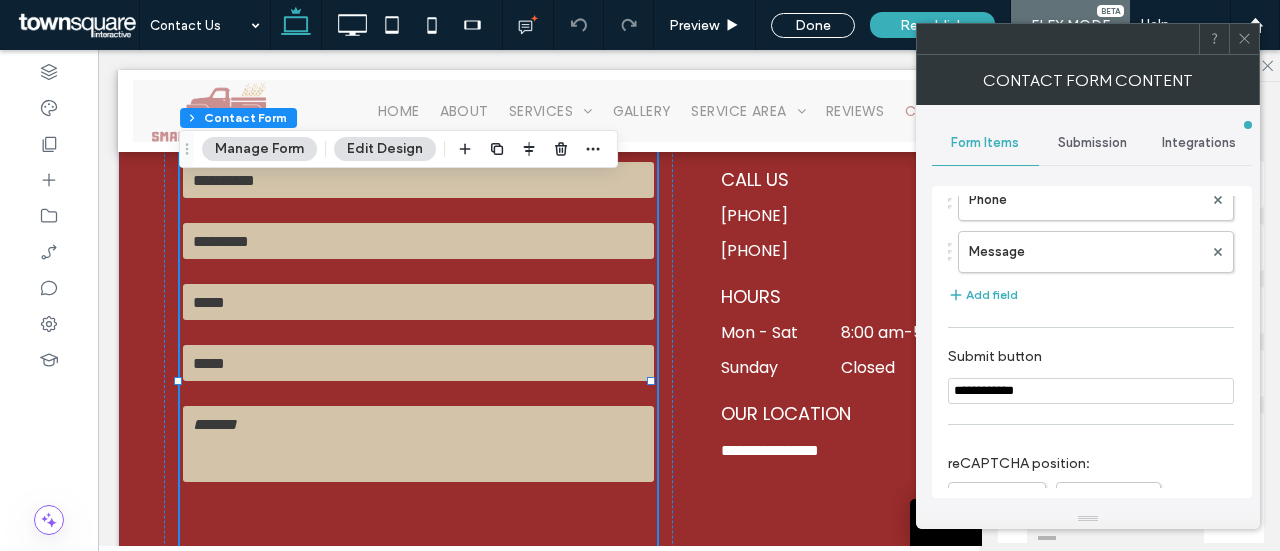 scroll, scrollTop: 200, scrollLeft: 0, axis: vertical 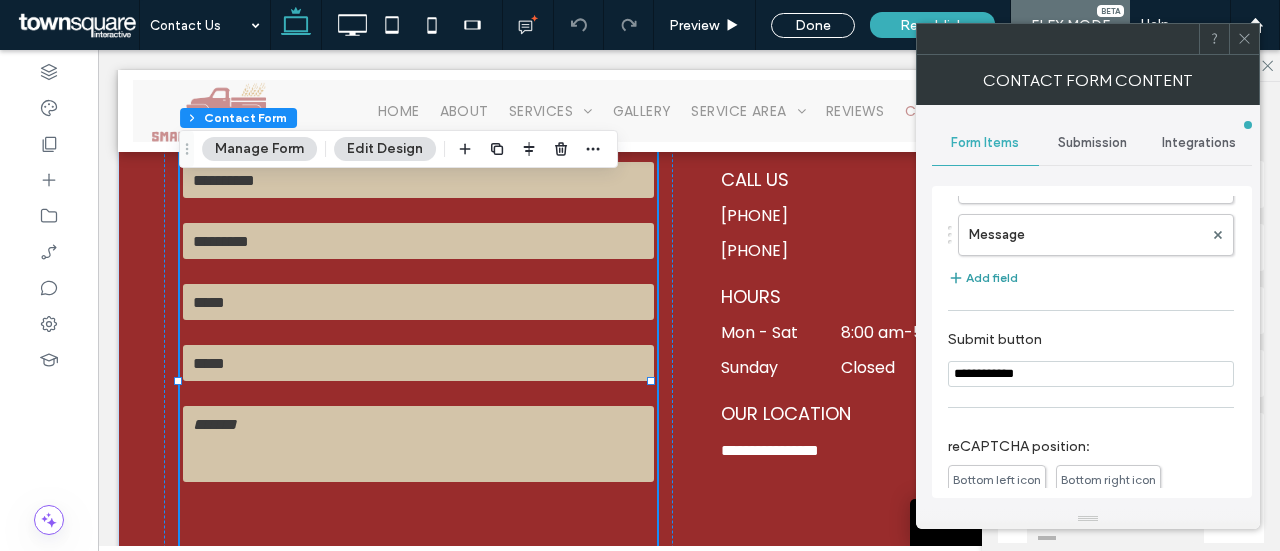 click on "Add field" at bounding box center (983, 278) 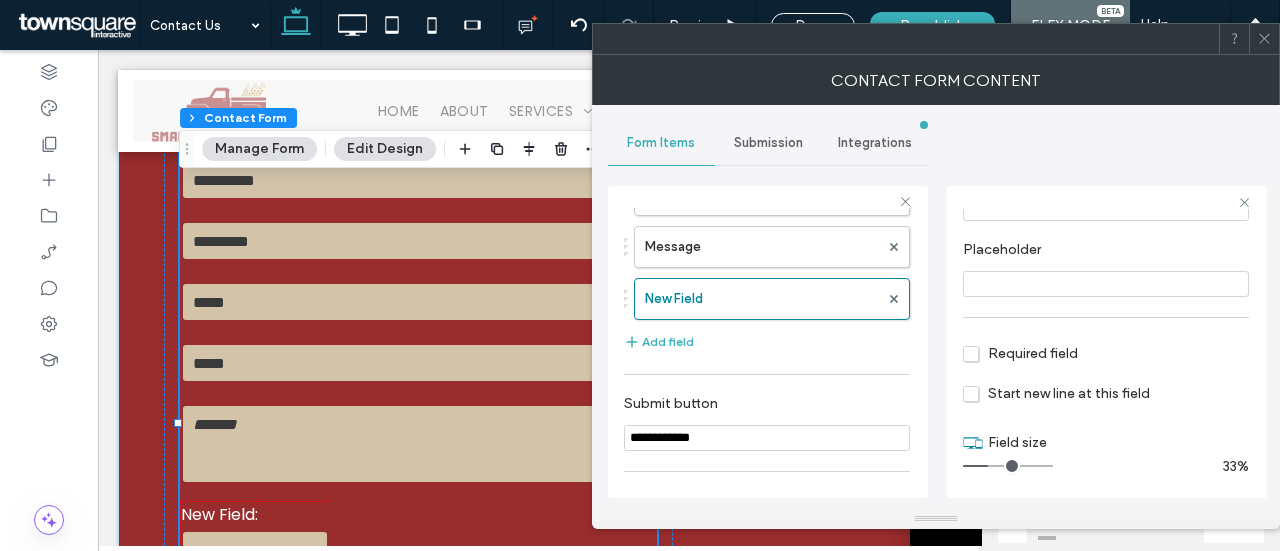 scroll, scrollTop: 171, scrollLeft: 0, axis: vertical 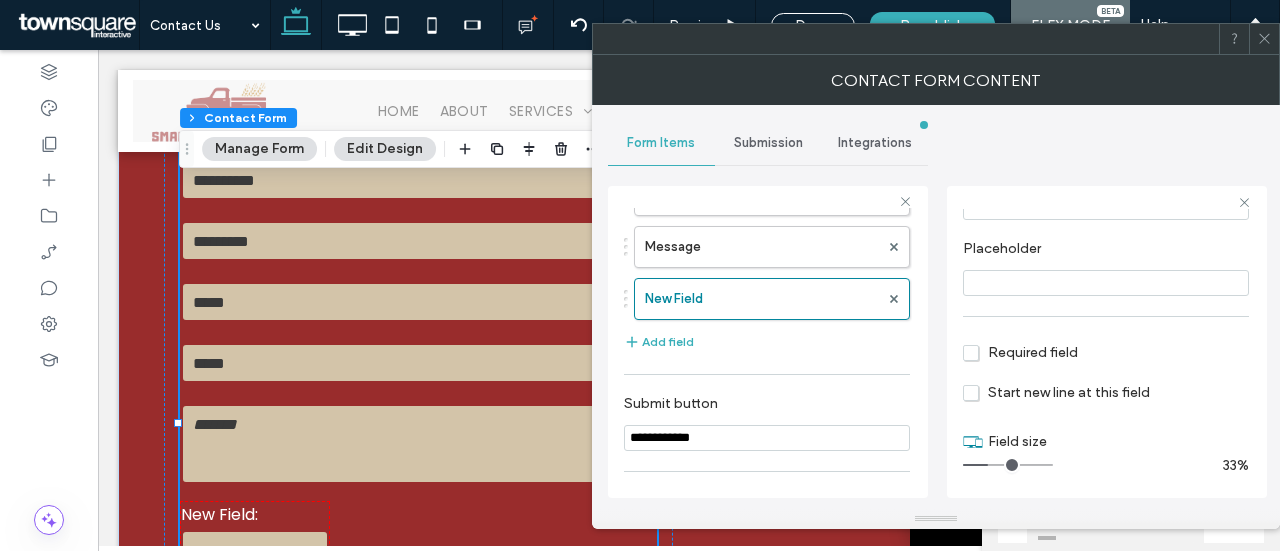 click on "Required field" at bounding box center (1020, 351) 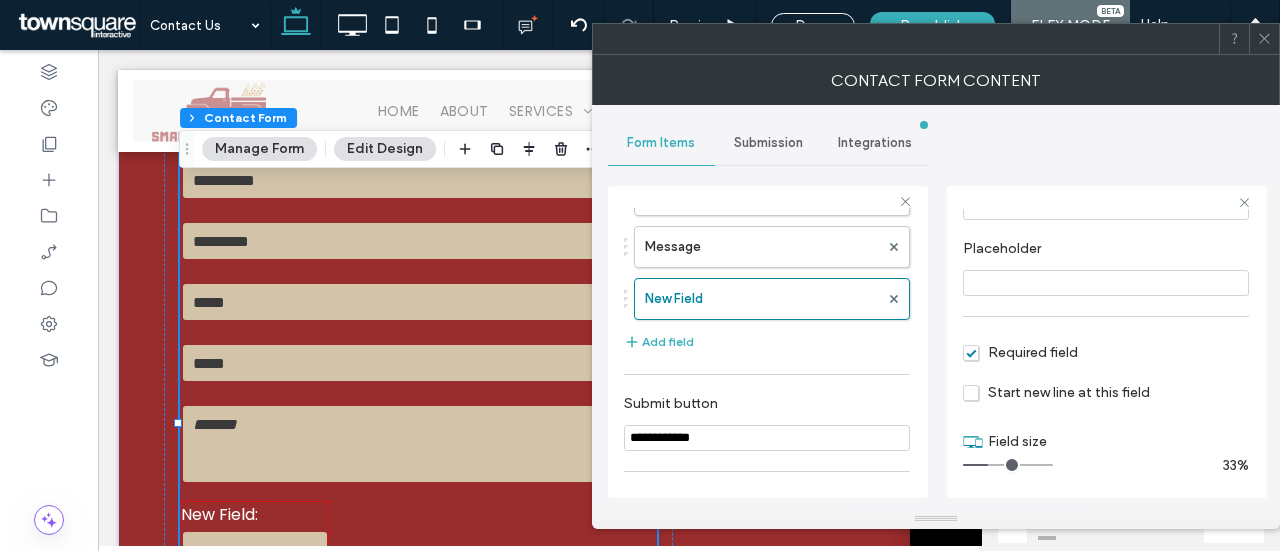 click on "Required field" at bounding box center (1020, 351) 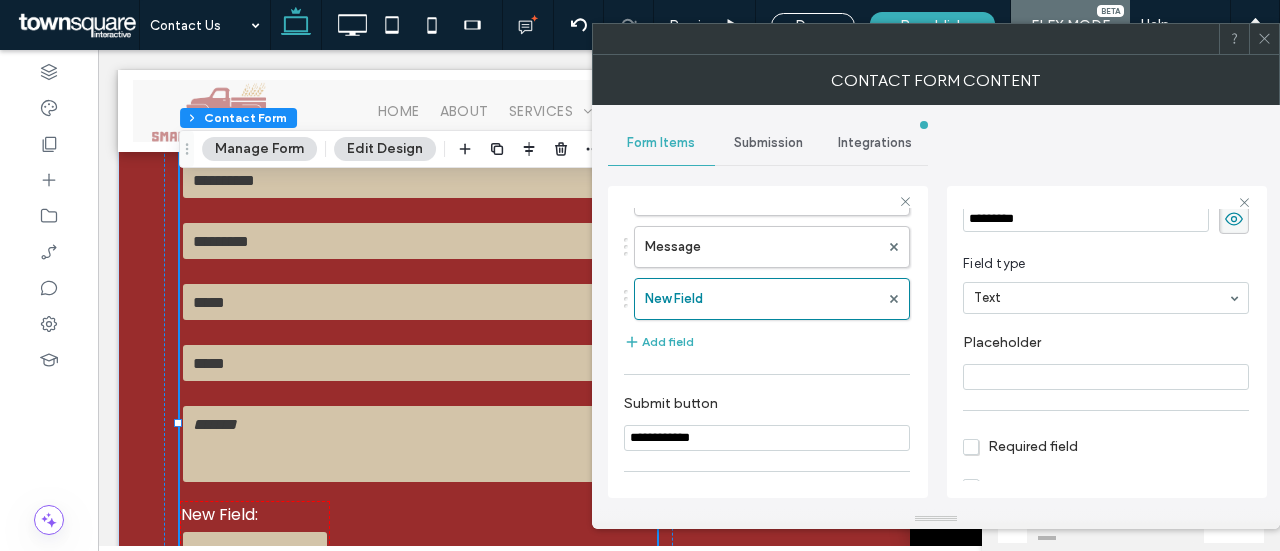 scroll, scrollTop: 0, scrollLeft: 0, axis: both 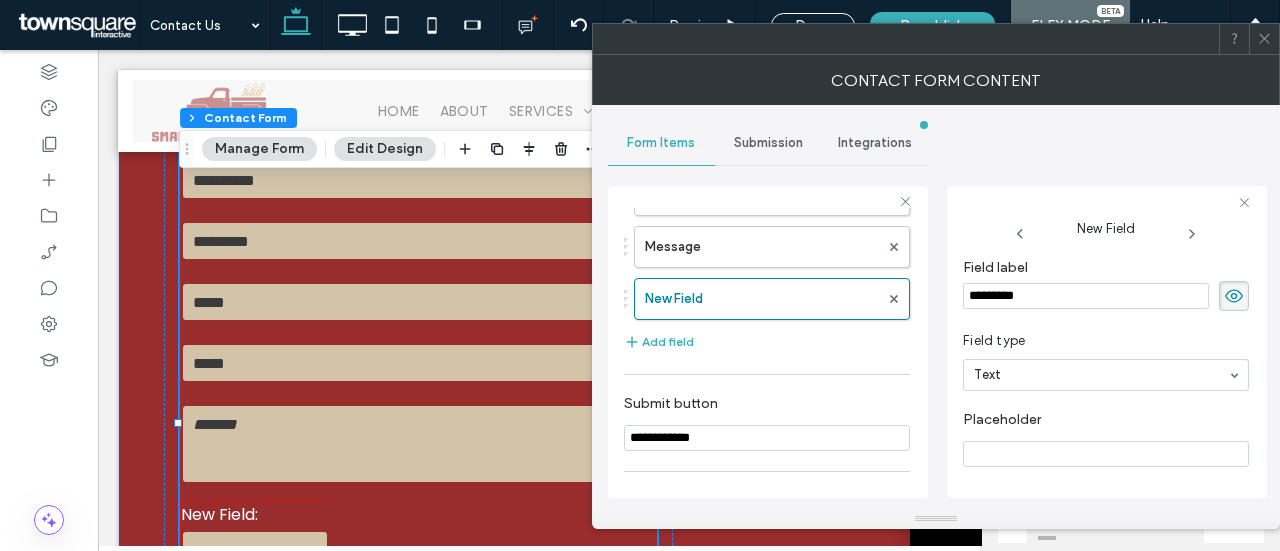 click 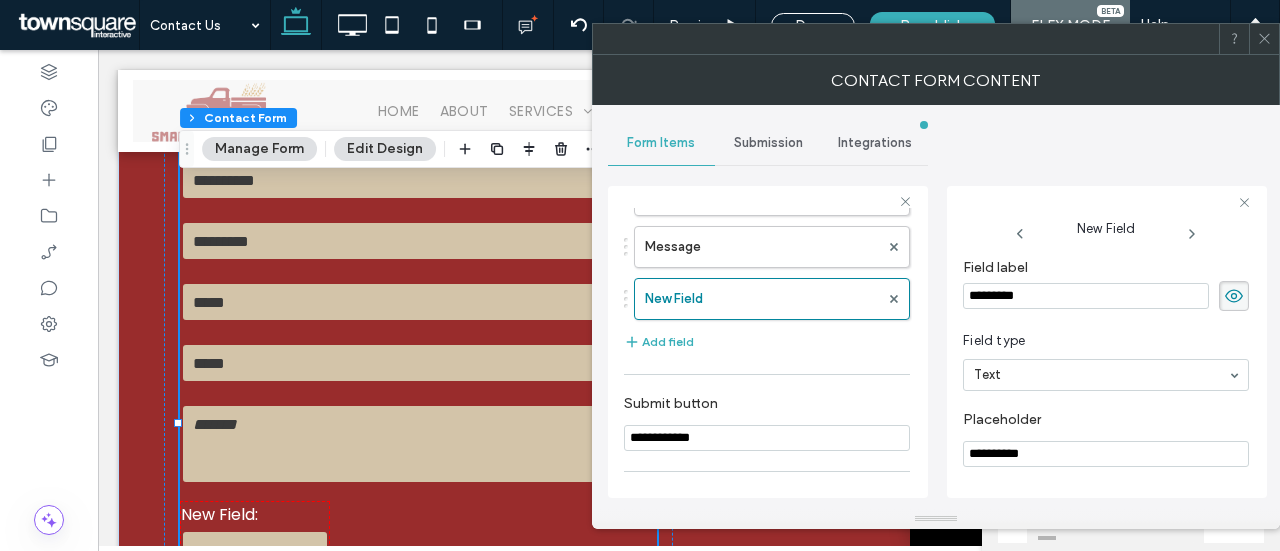 type on "**" 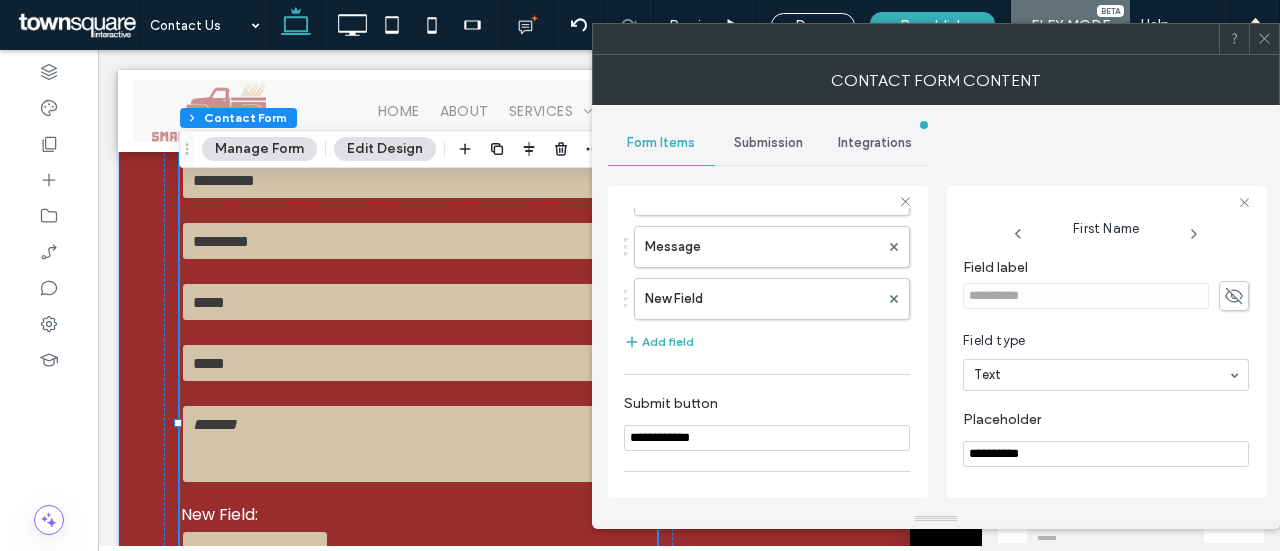 click 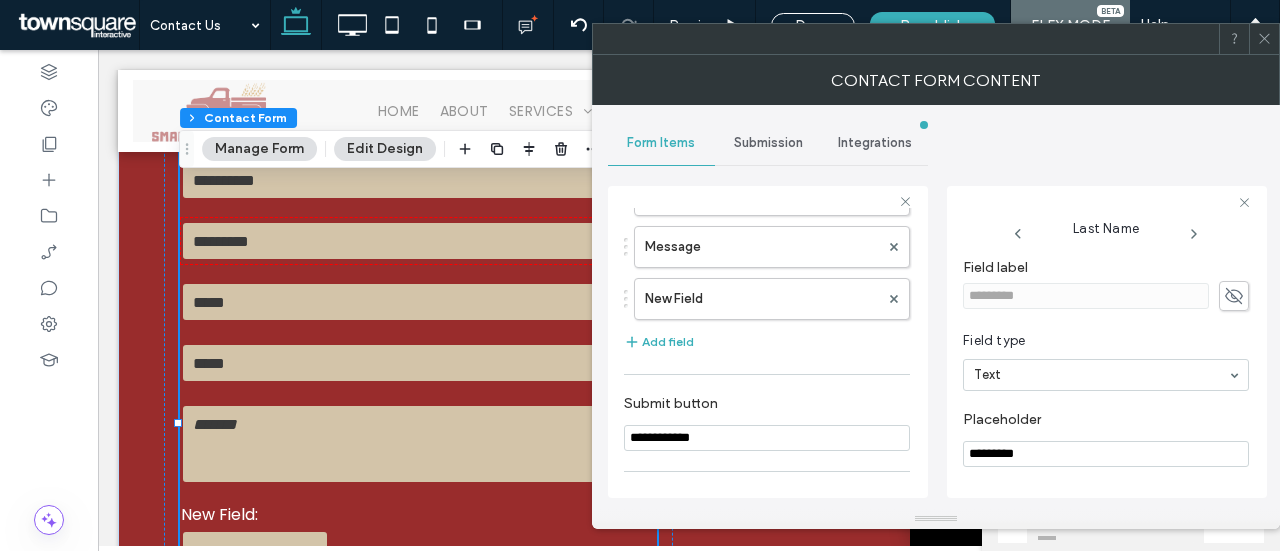 click 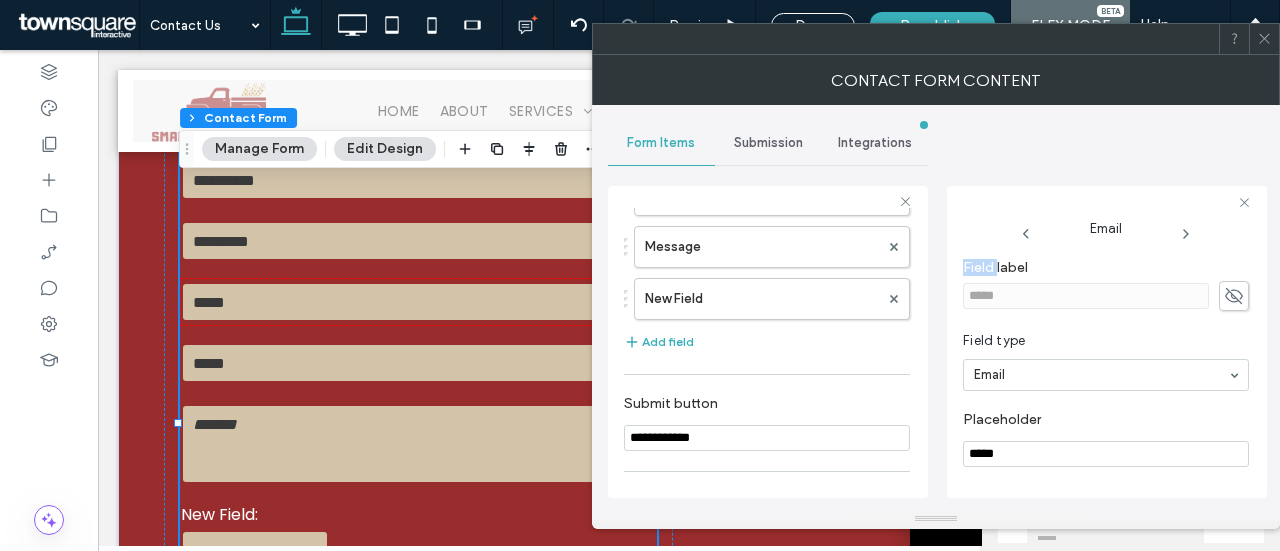 click 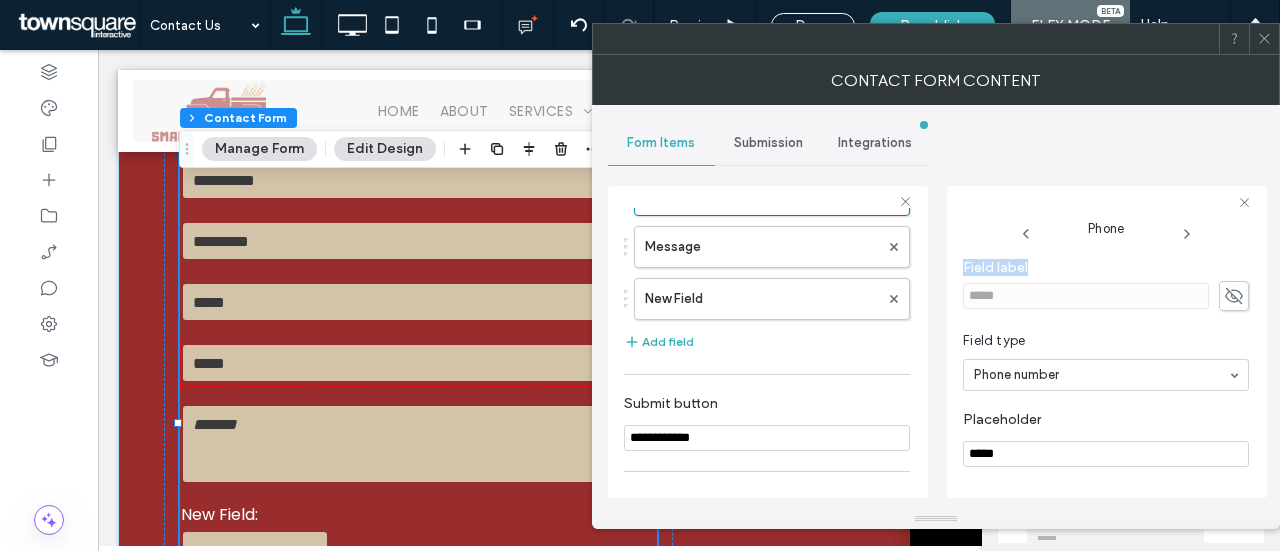 click 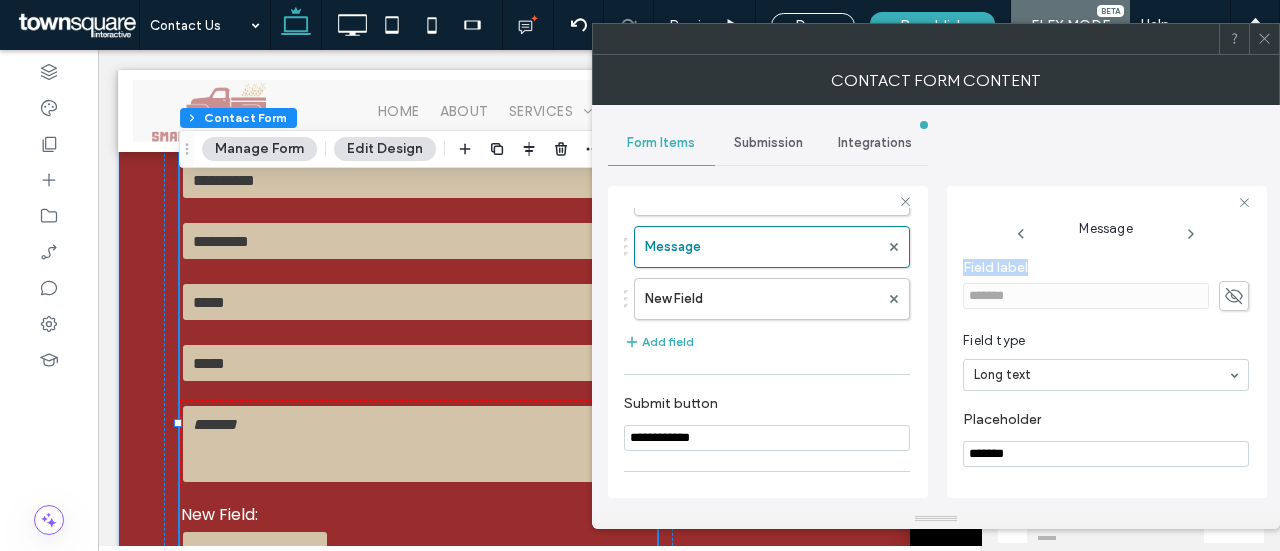 click 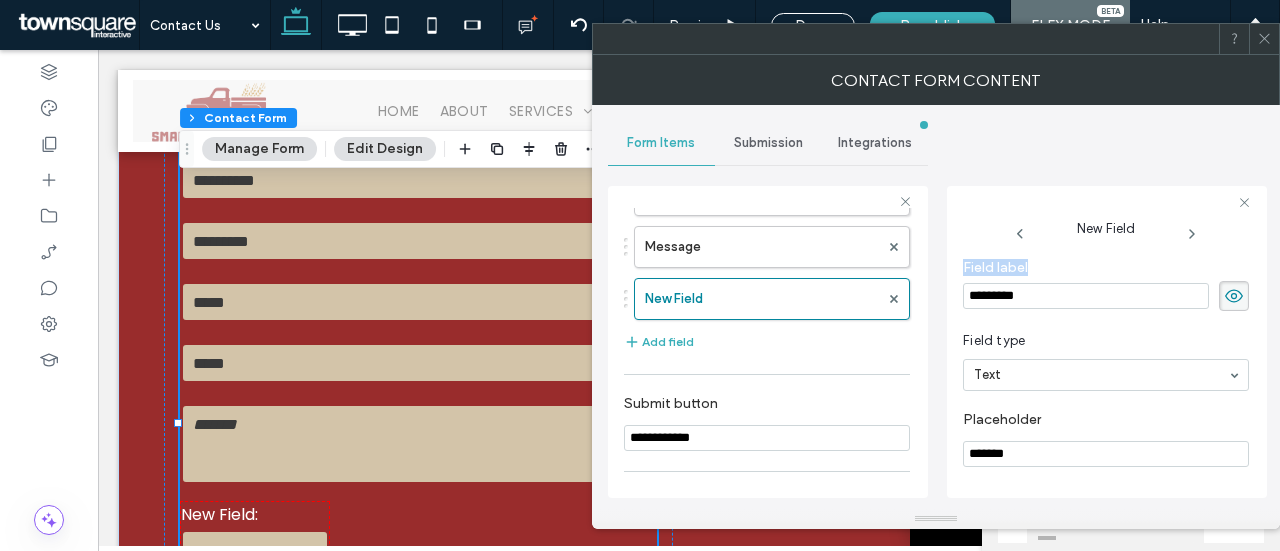 click 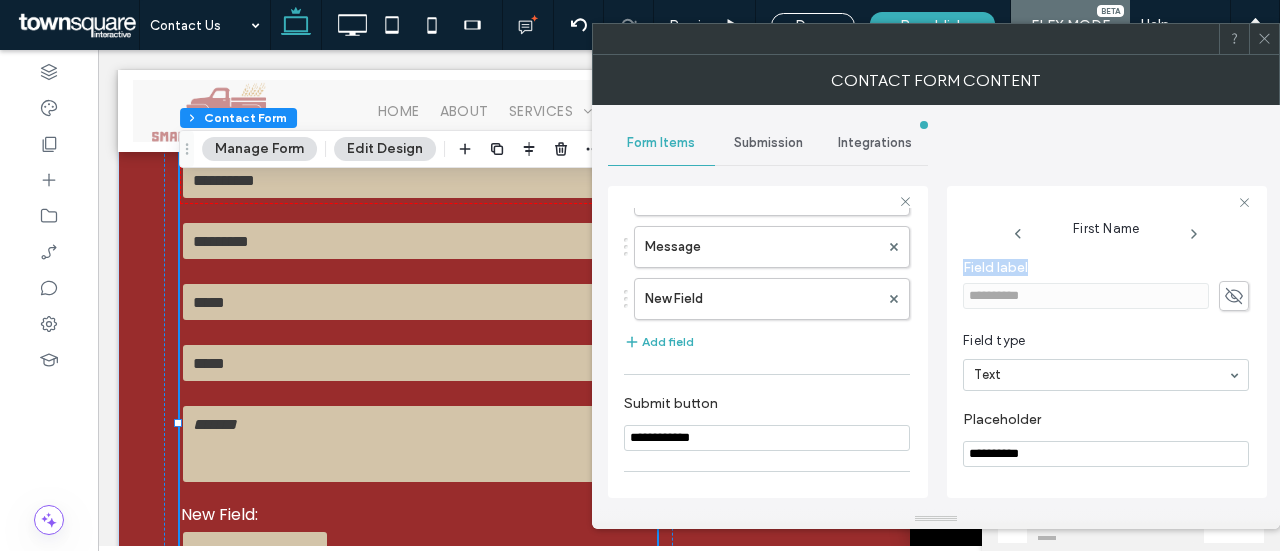 click 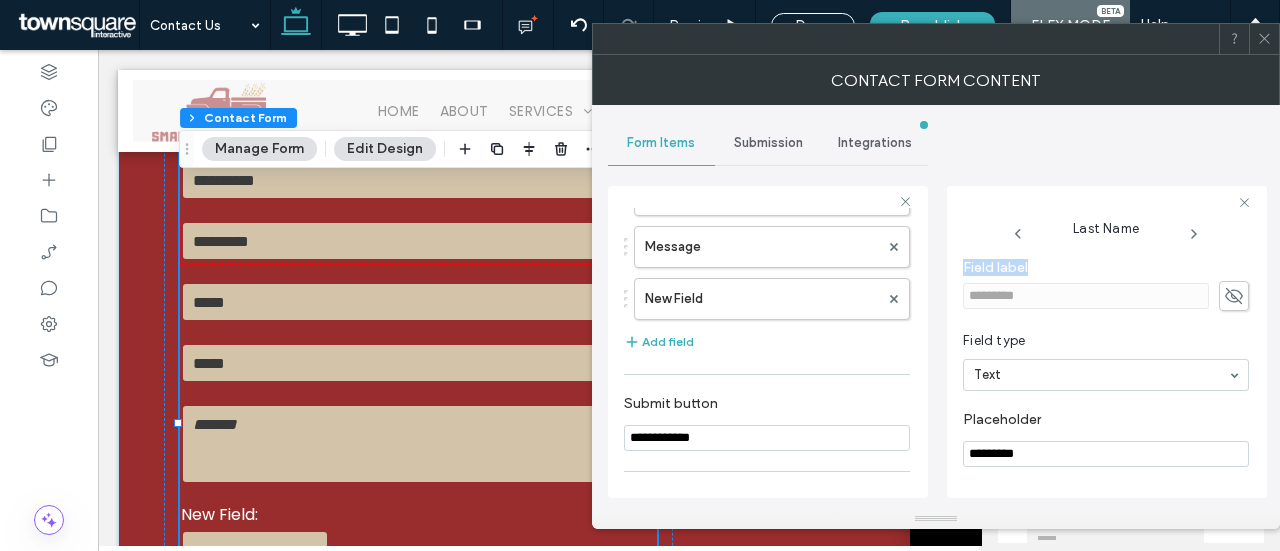 click 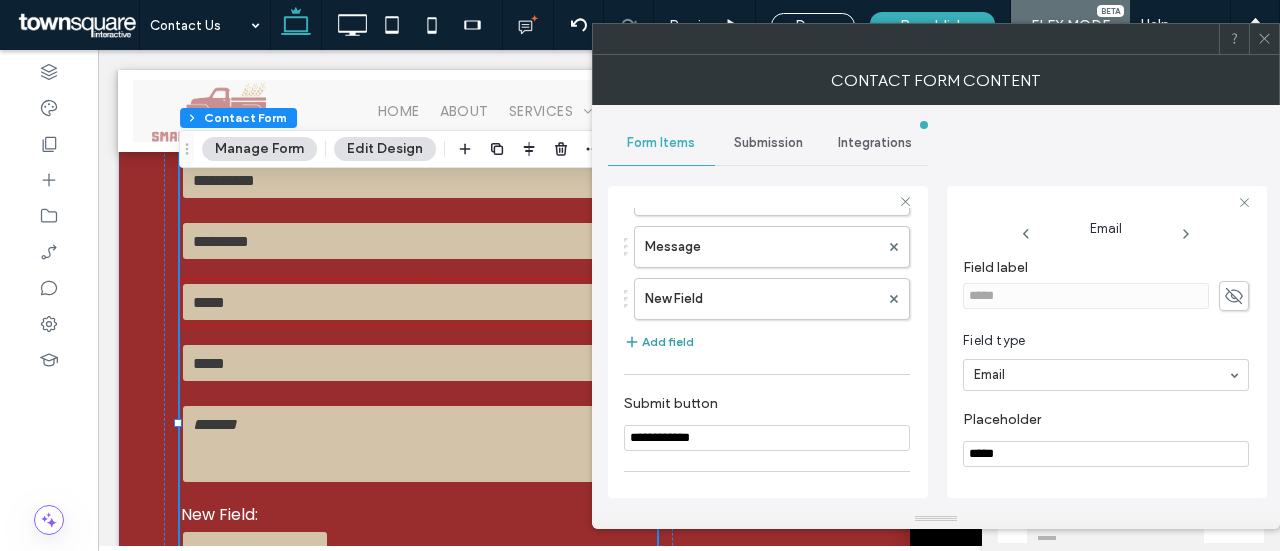 drag, startPoint x: 694, startPoint y: 329, endPoint x: 666, endPoint y: 341, distance: 30.463093 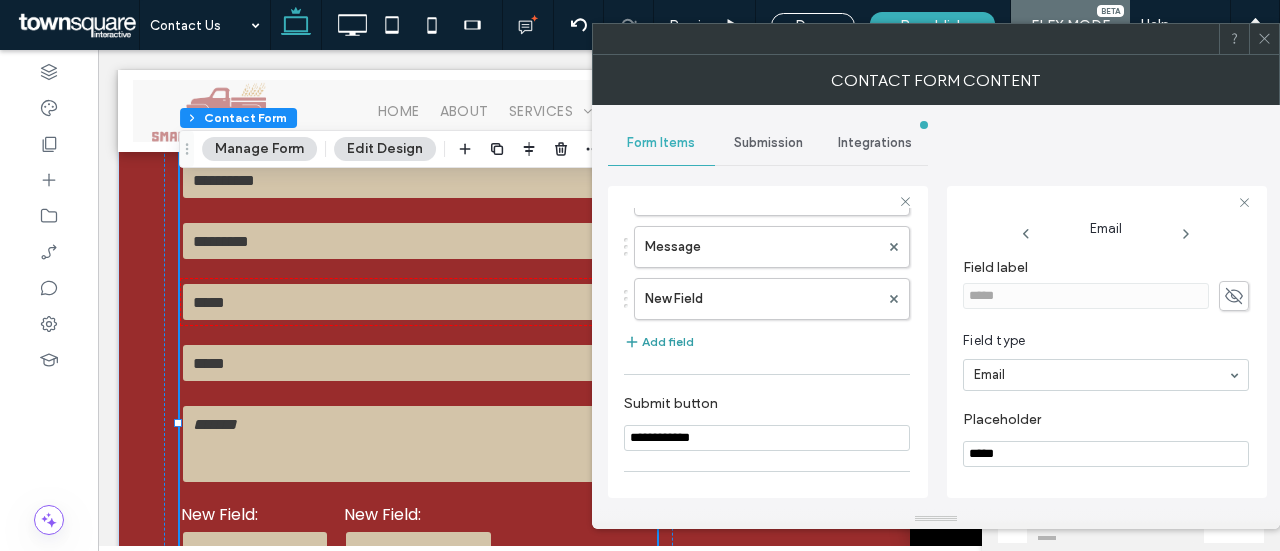 type on "*" 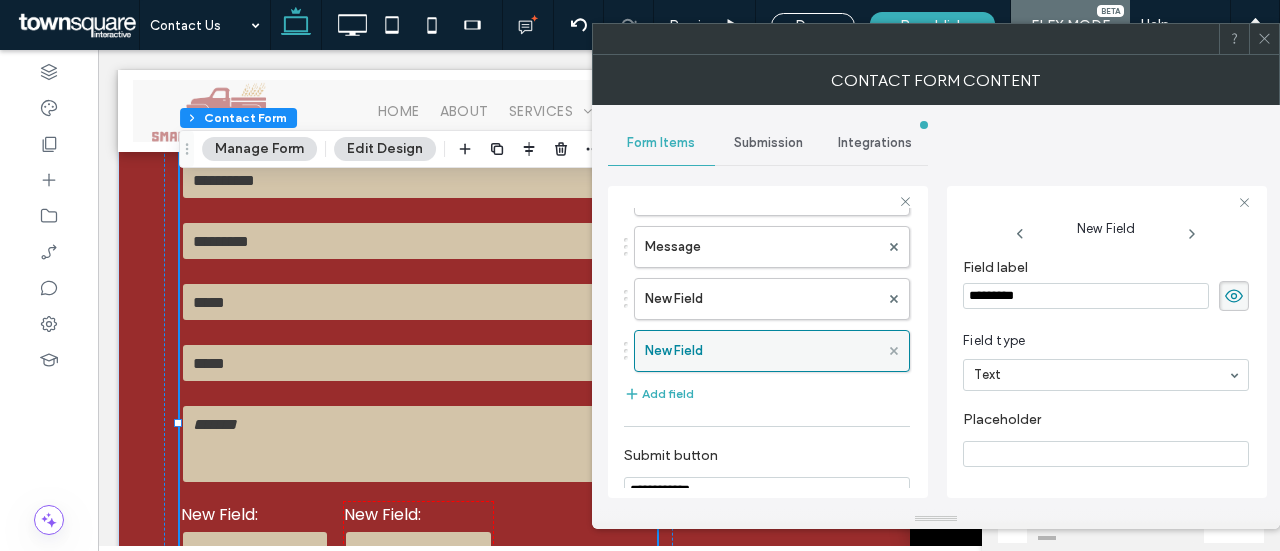 click at bounding box center (894, 351) 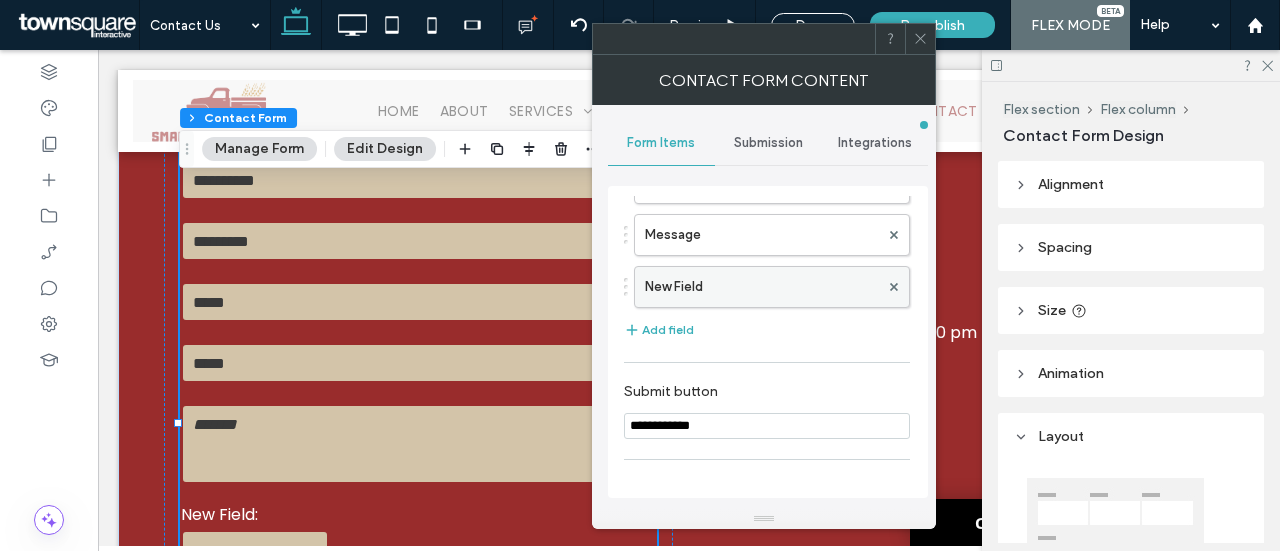 click on "New Field" at bounding box center (762, 287) 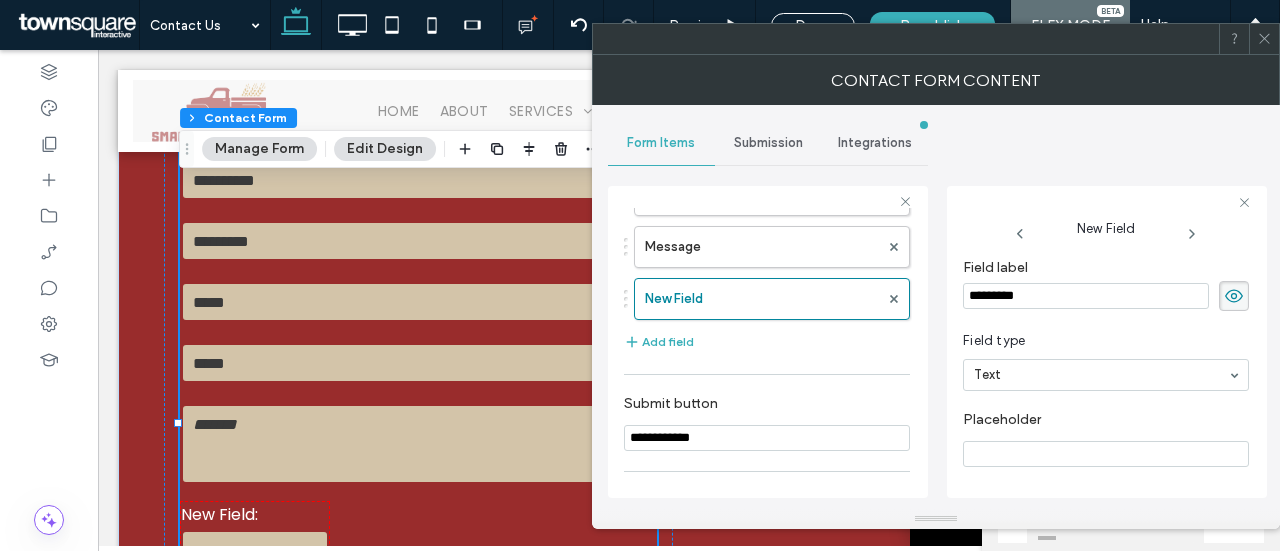 click on "Field type Text" at bounding box center [1106, 361] 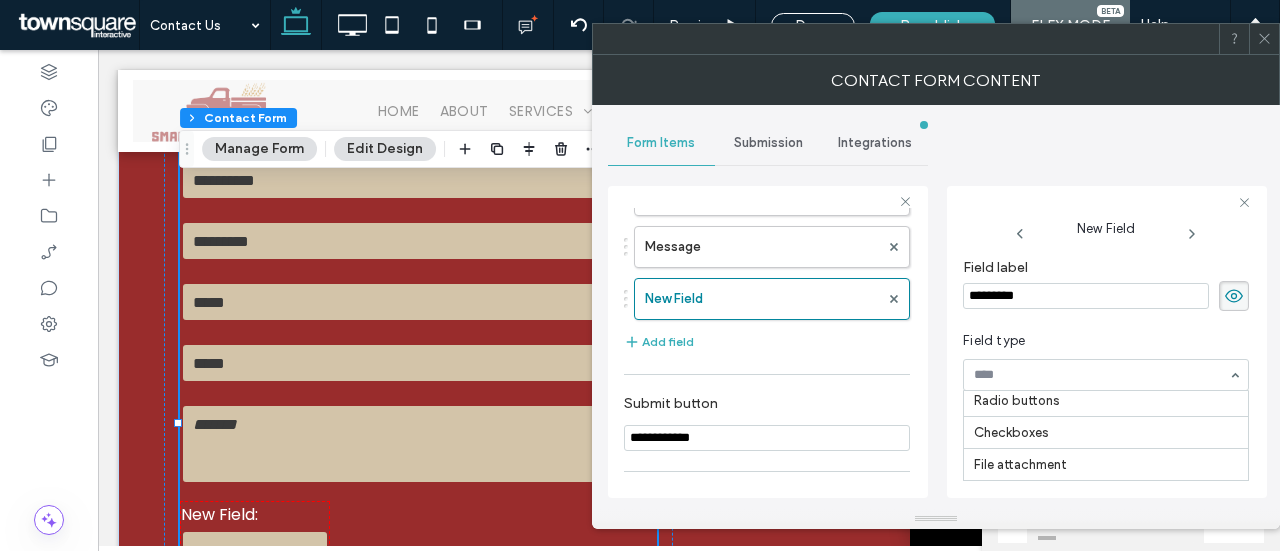 scroll, scrollTop: 100, scrollLeft: 0, axis: vertical 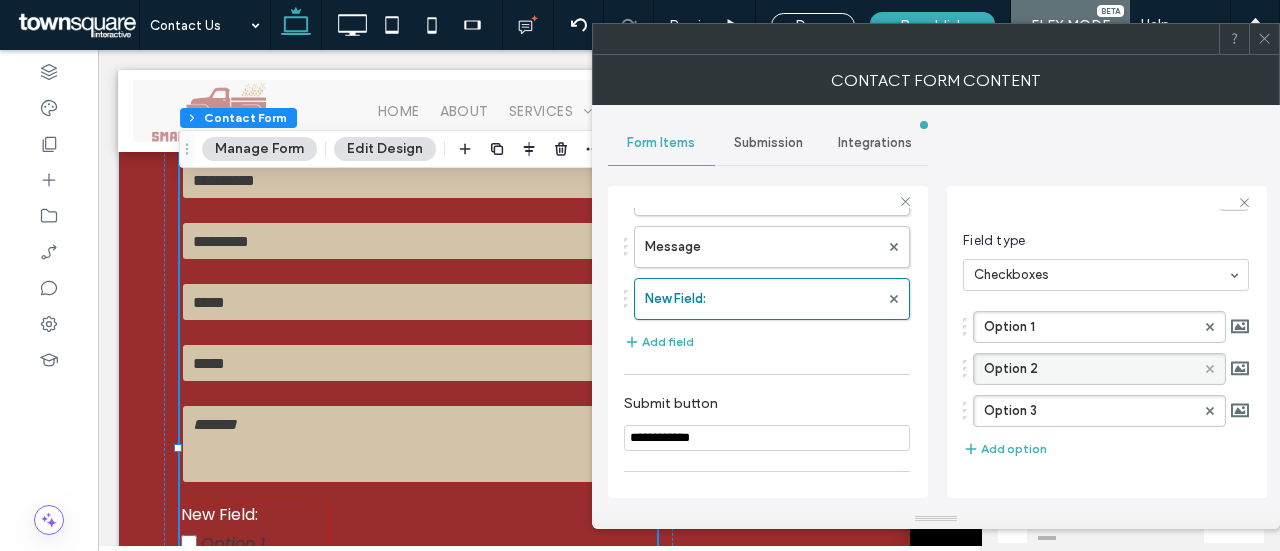 click 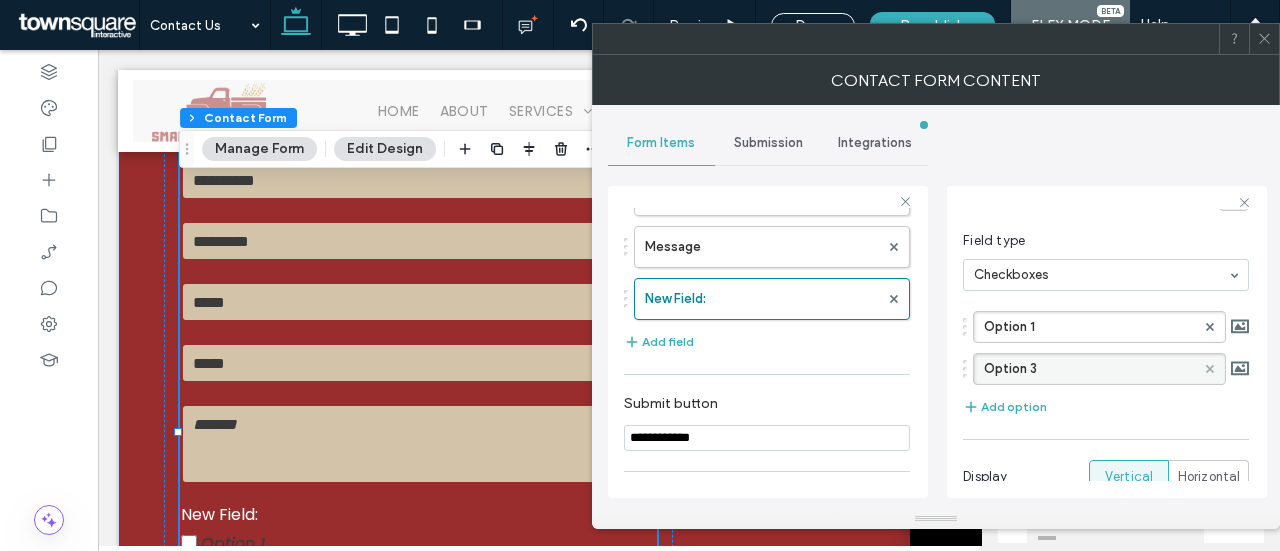 click 